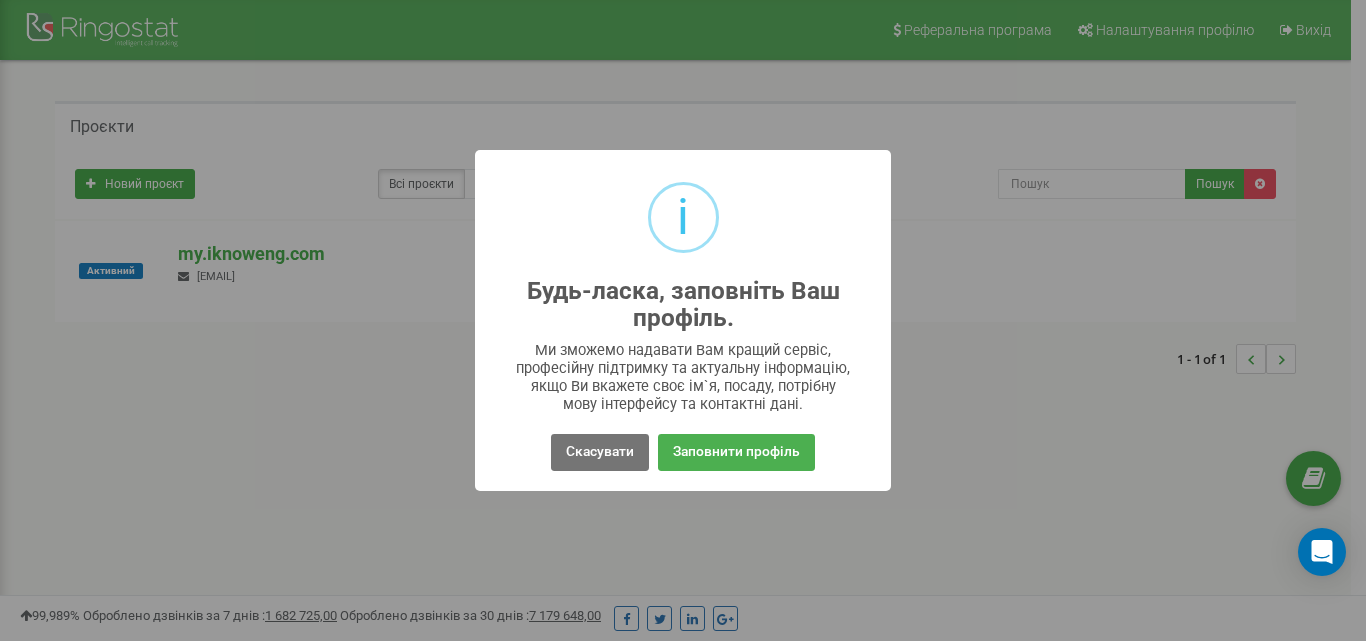 scroll, scrollTop: 0, scrollLeft: 0, axis: both 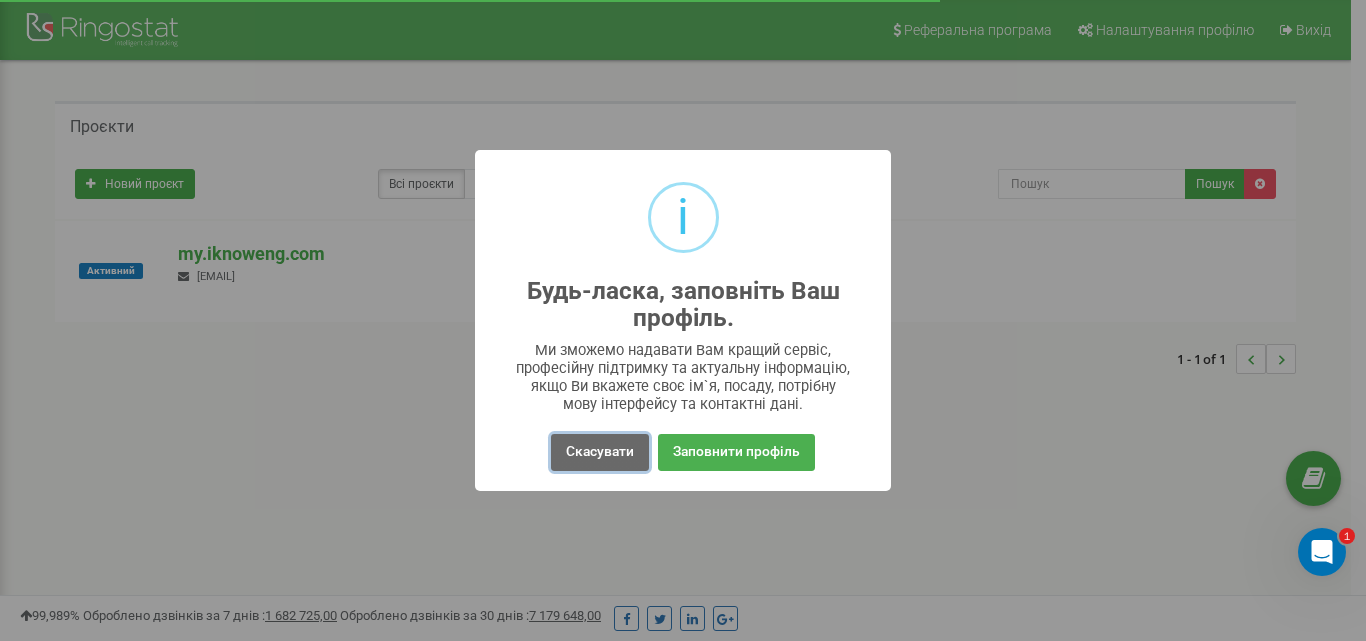 click on "Скасувати" at bounding box center [600, 452] 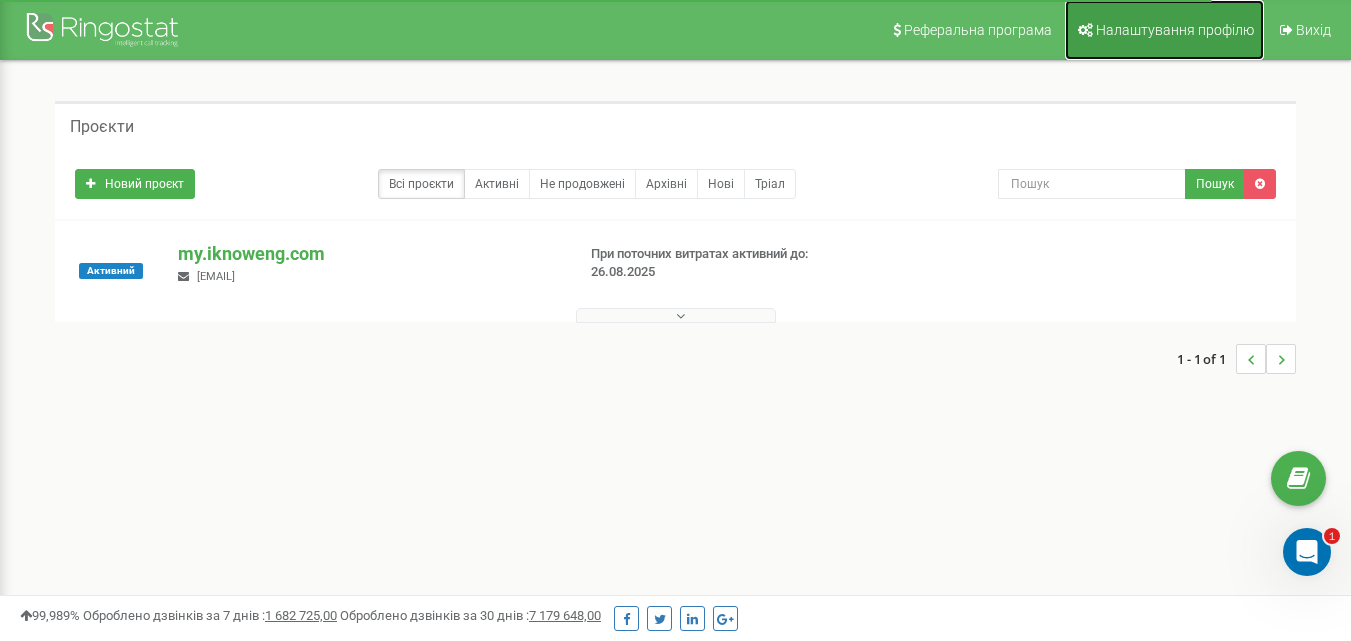 click on "Налаштування профілю" at bounding box center (1164, 30) 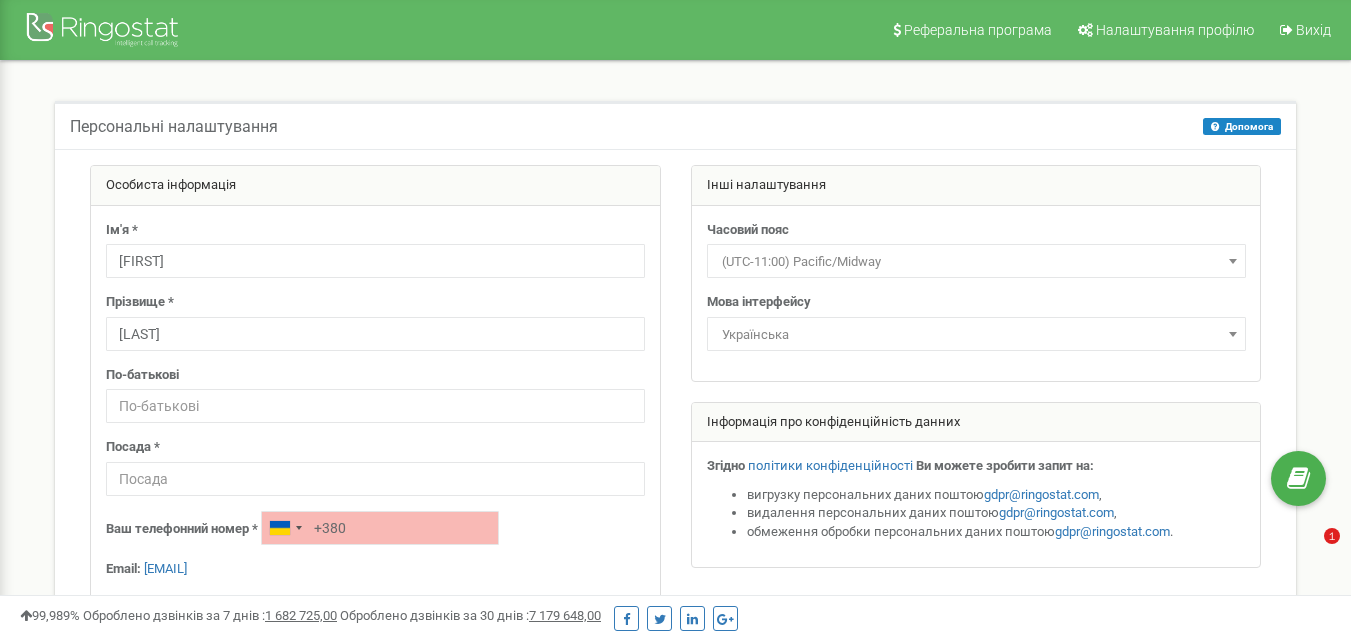 scroll, scrollTop: 100, scrollLeft: 0, axis: vertical 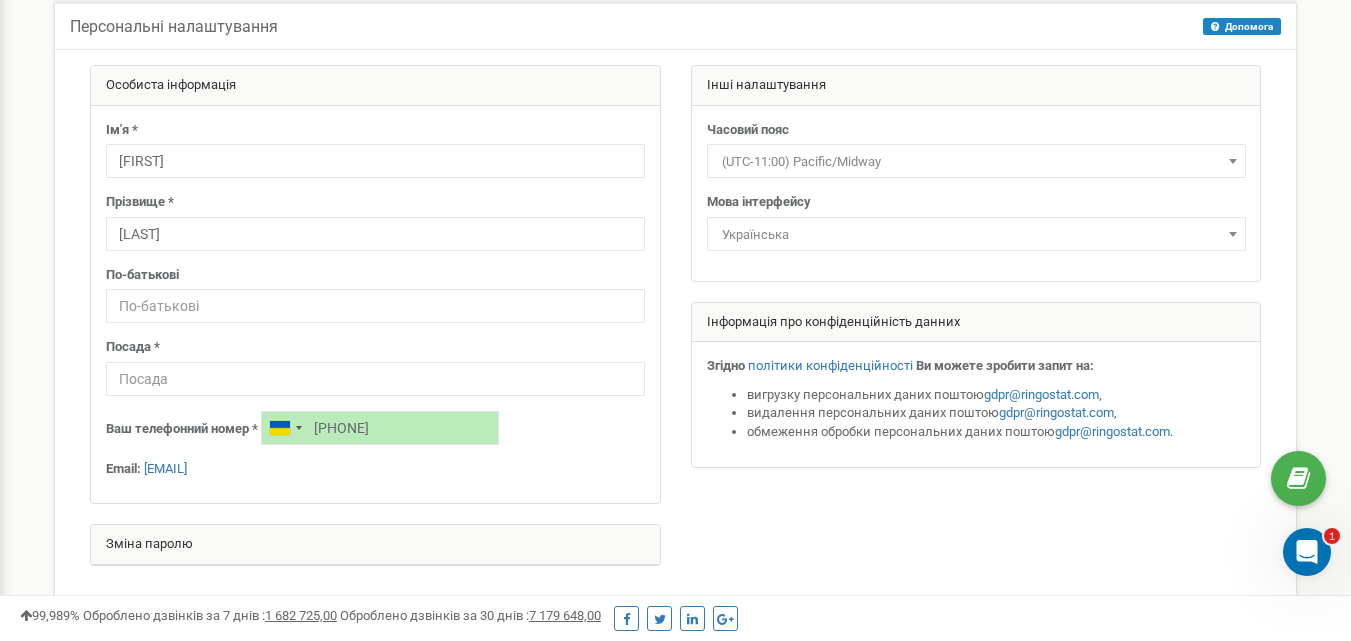 type on "[PHONE]" 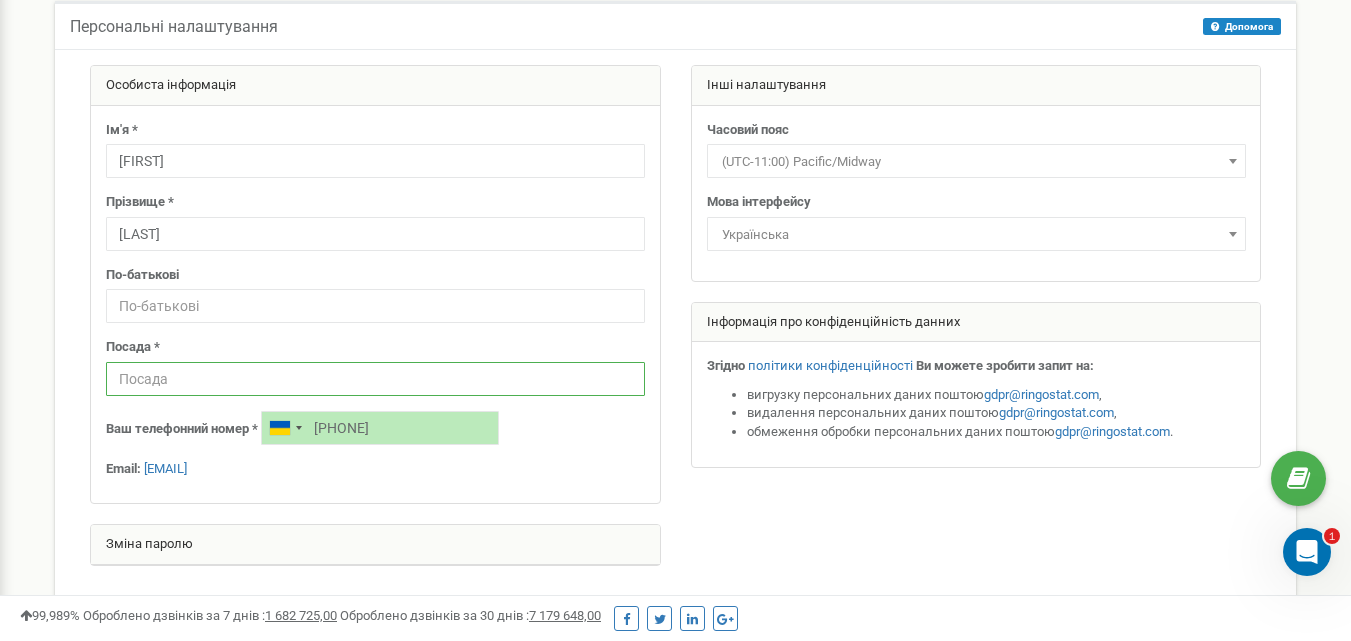 click at bounding box center [375, 379] 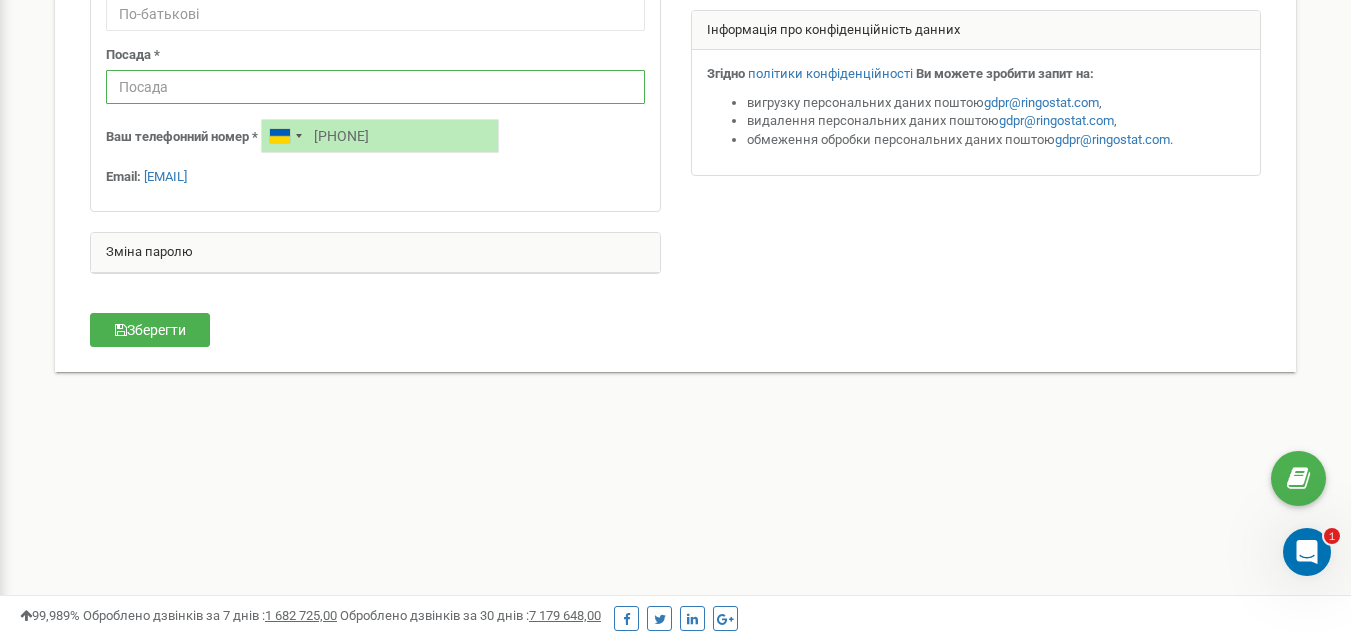scroll, scrollTop: 400, scrollLeft: 0, axis: vertical 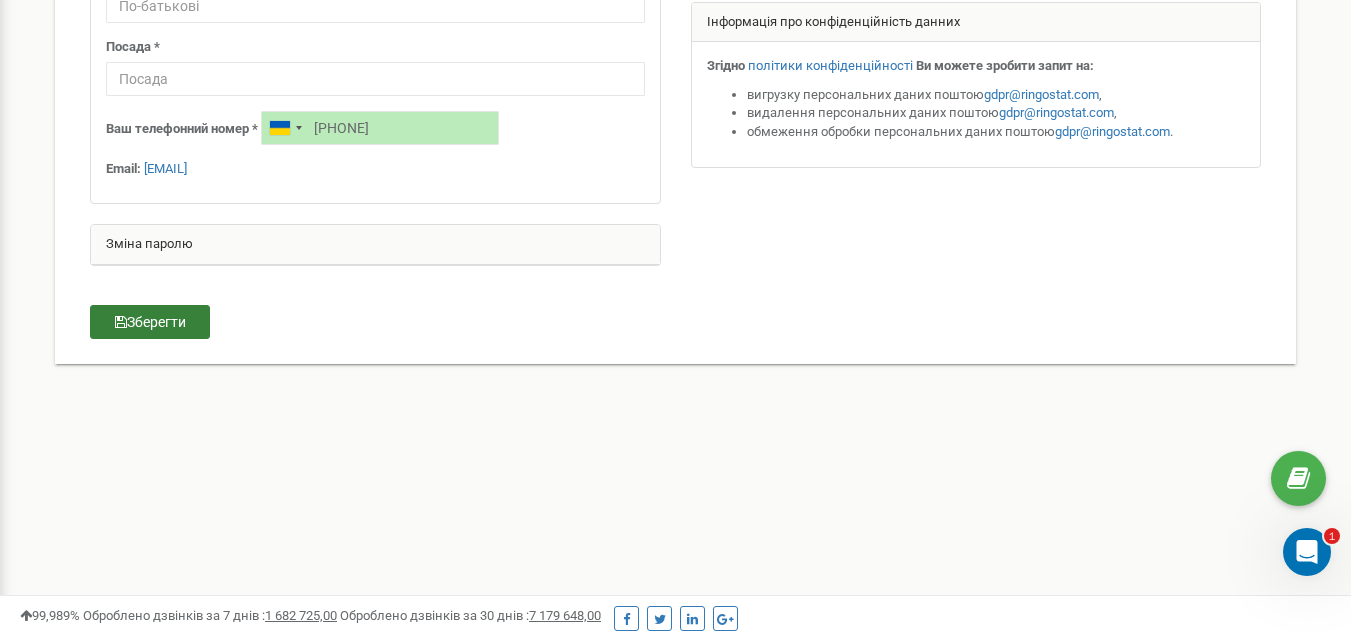 click on "Зберегти" at bounding box center (150, 322) 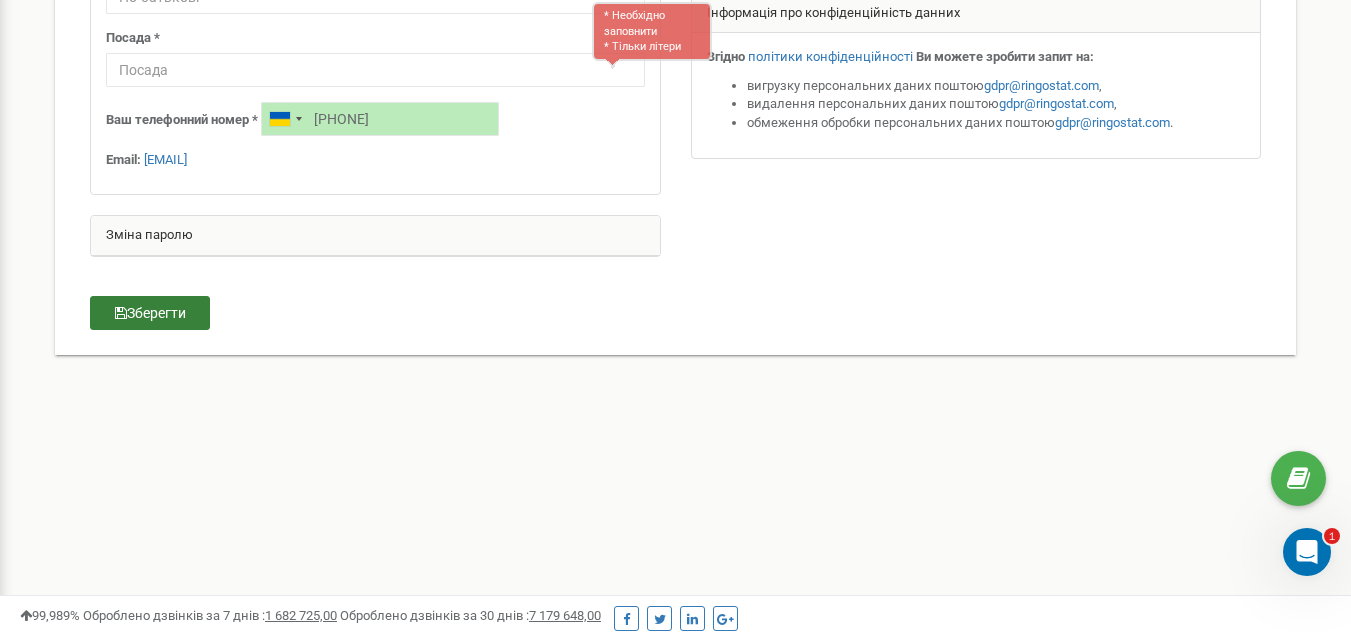 scroll, scrollTop: 411, scrollLeft: 0, axis: vertical 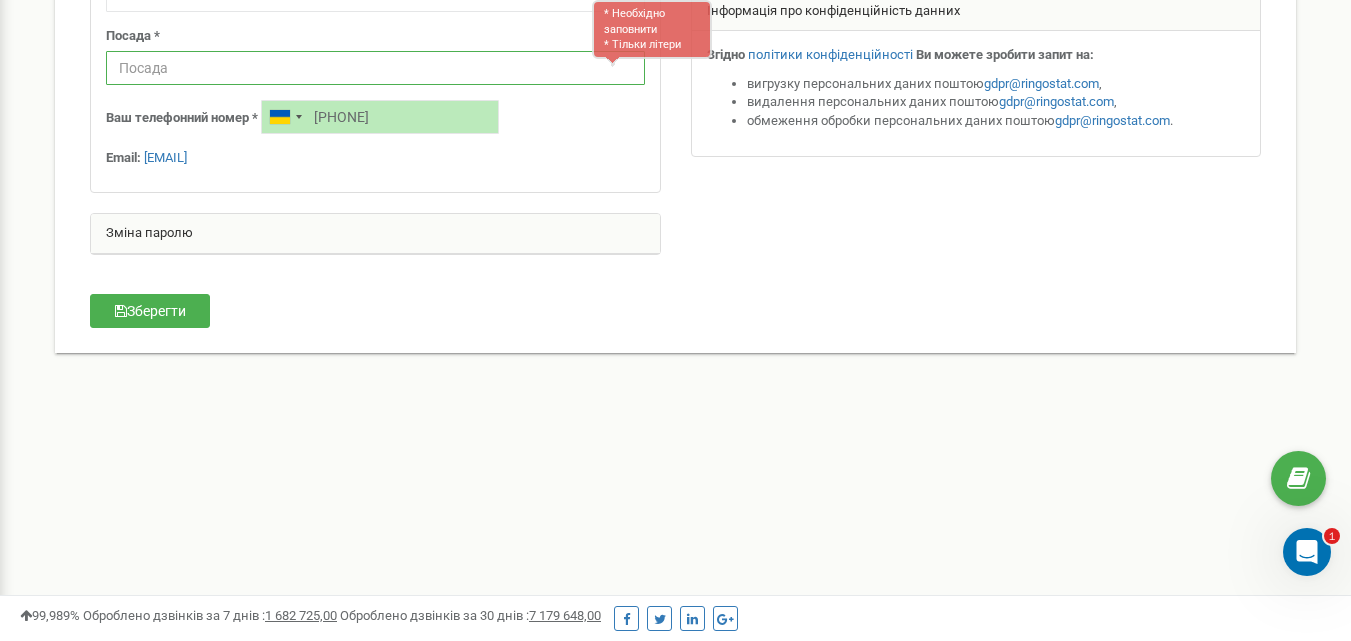 click at bounding box center [375, 68] 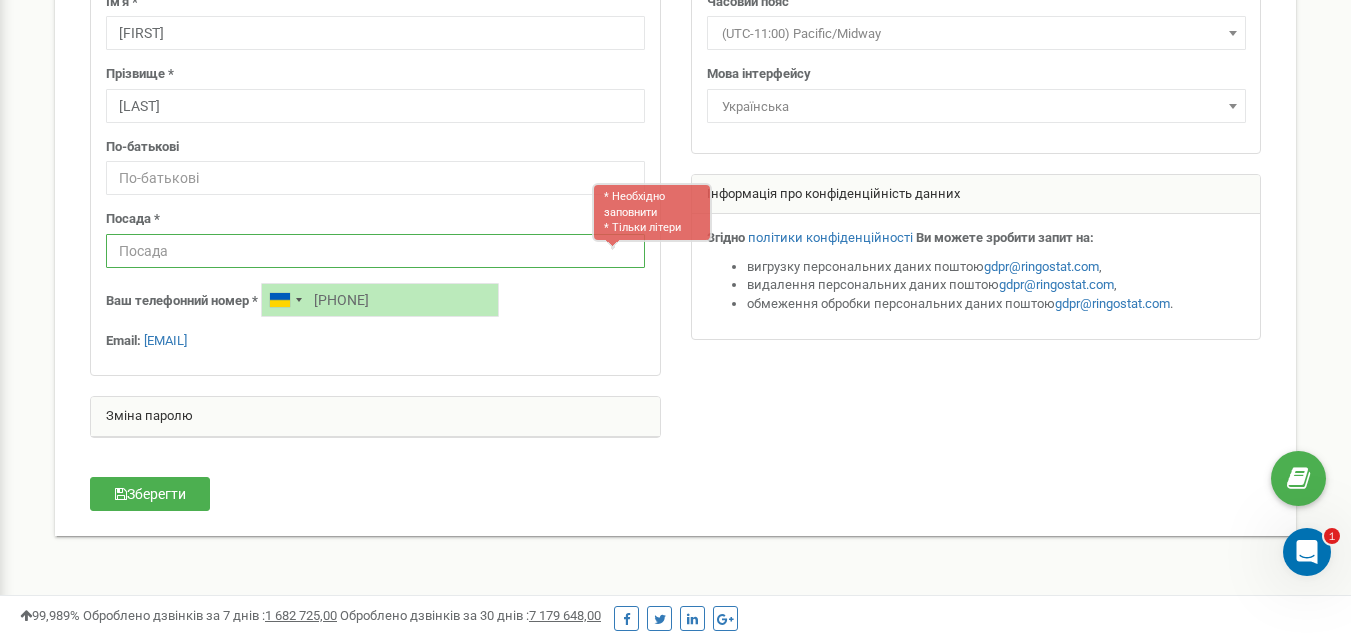 scroll, scrollTop: 211, scrollLeft: 0, axis: vertical 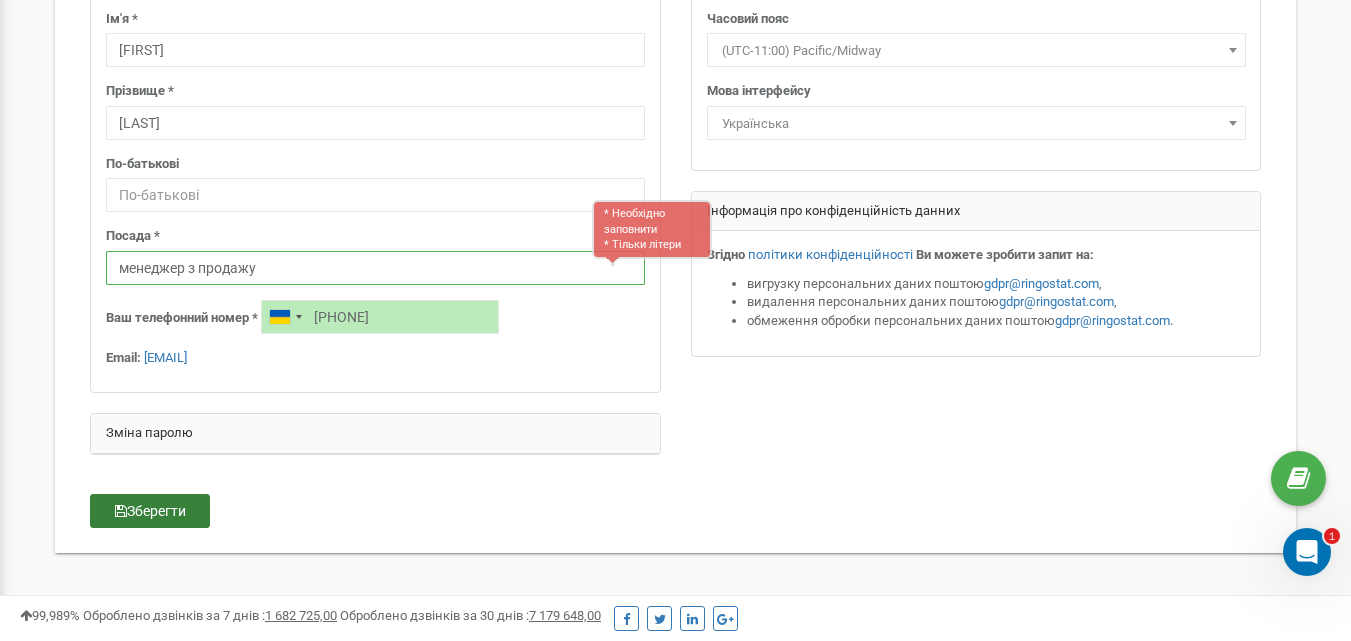 type on "менеджер з продажу" 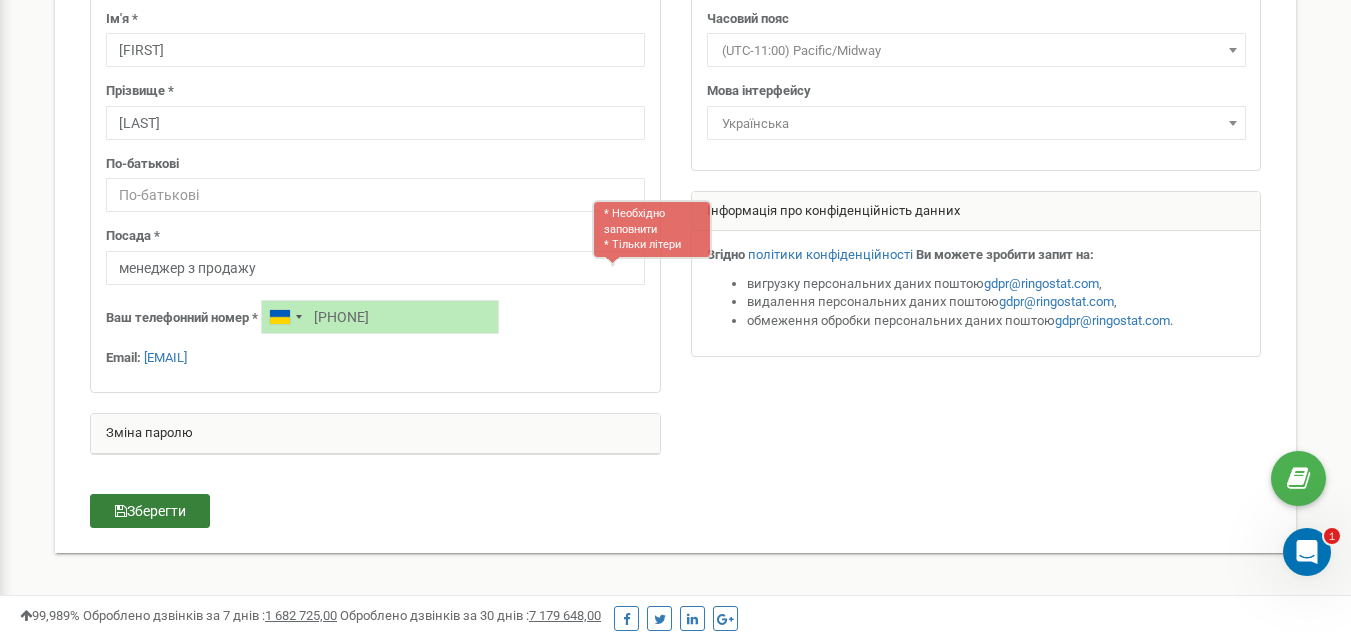 click on "Зберегти" at bounding box center [150, 511] 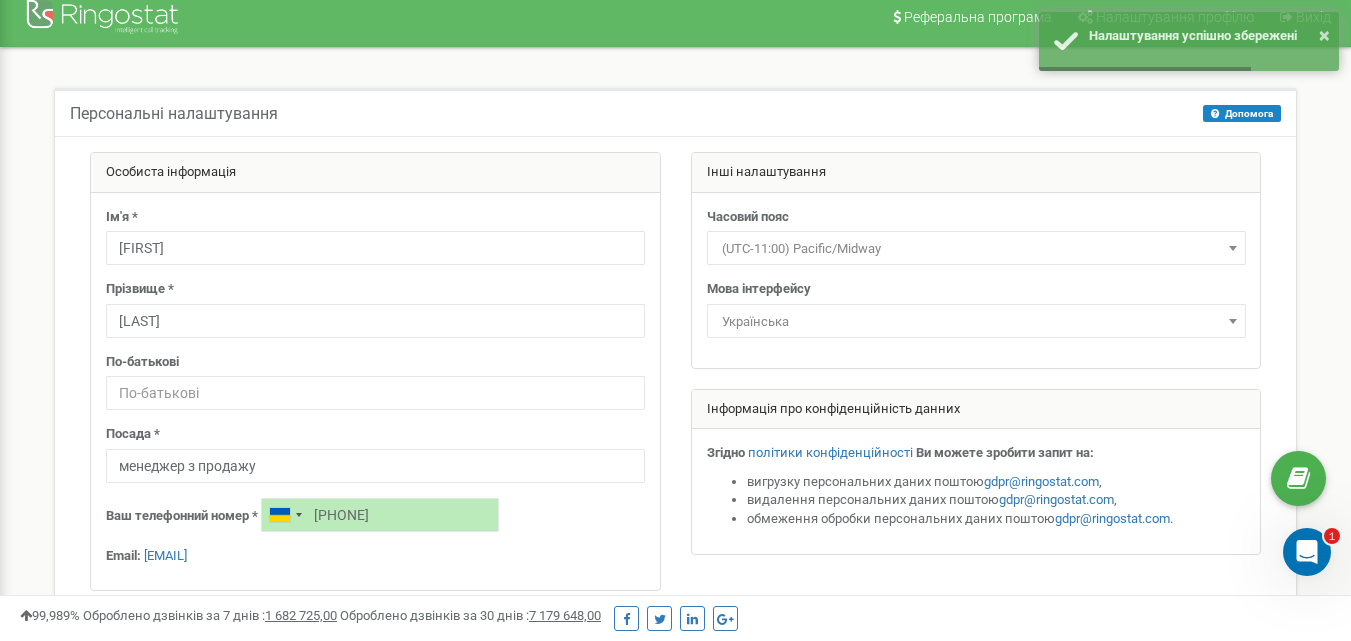 scroll, scrollTop: 0, scrollLeft: 0, axis: both 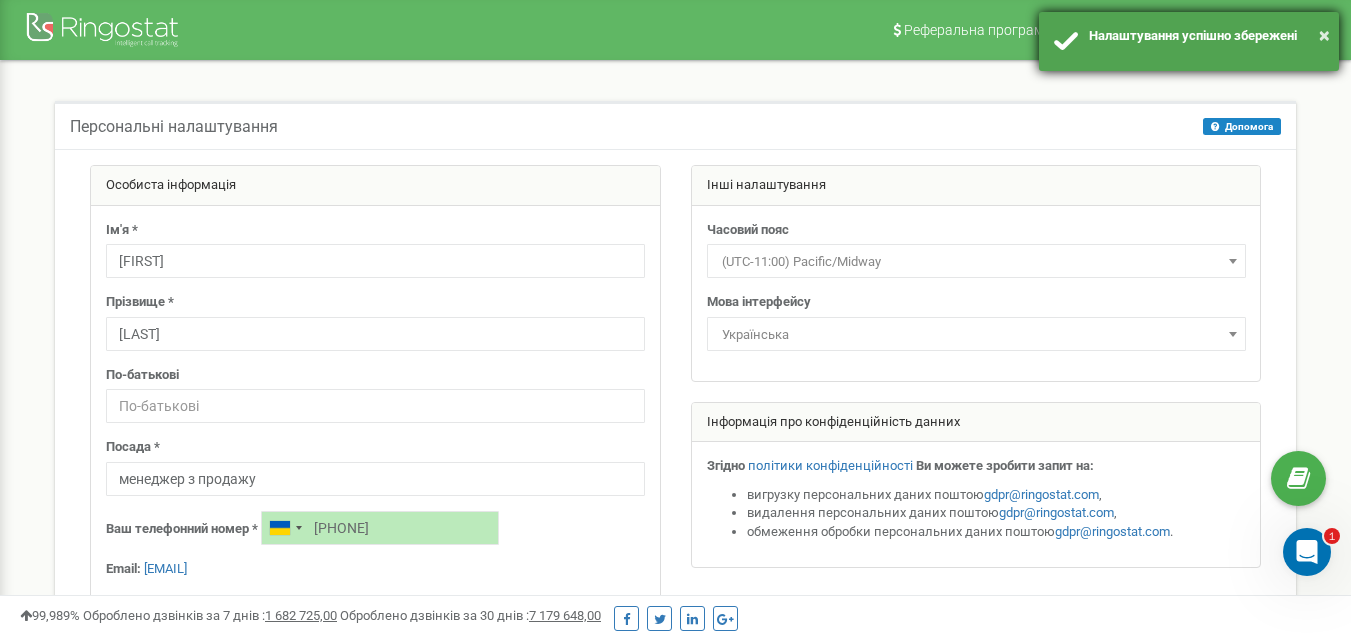 click on "× Налаштування успішно збережені" at bounding box center (1189, 41) 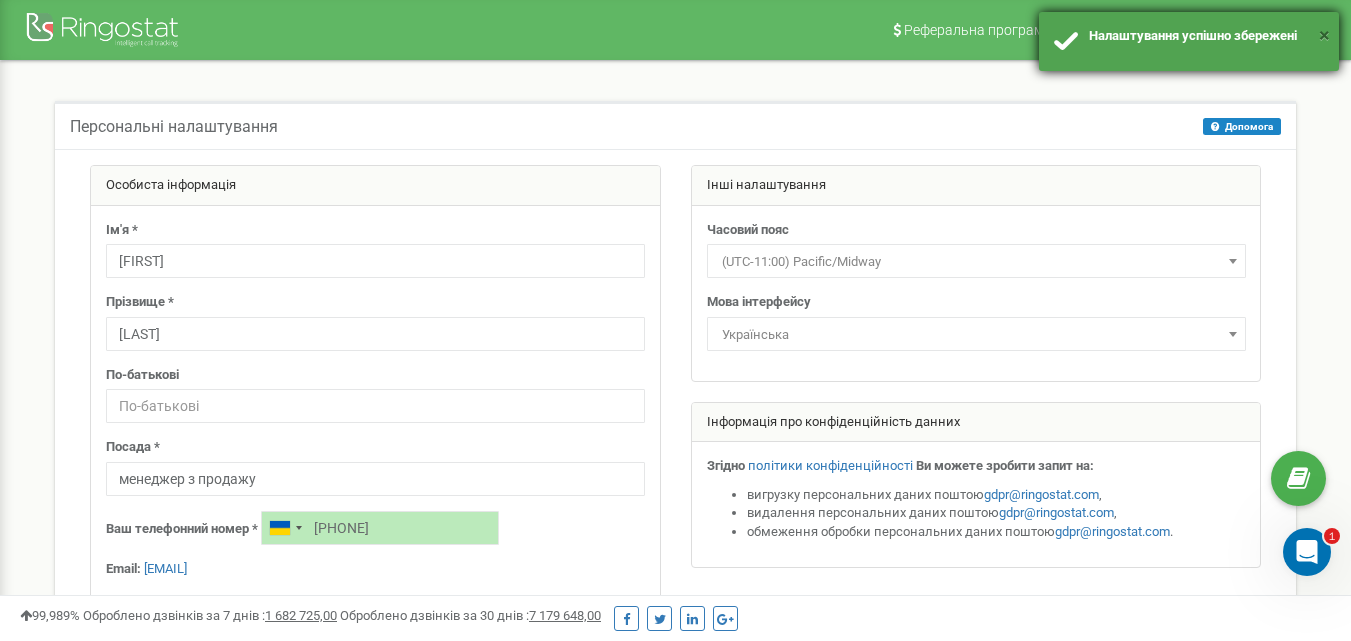 click on "×" at bounding box center [1324, 35] 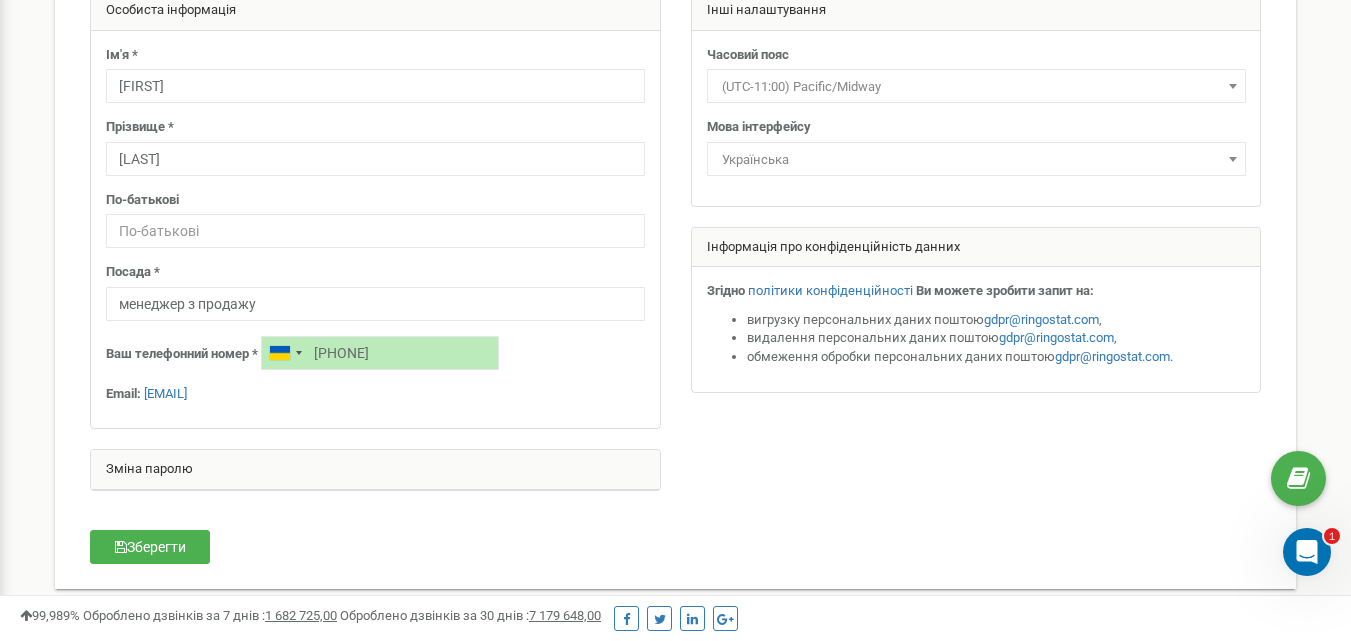 scroll, scrollTop: 0, scrollLeft: 0, axis: both 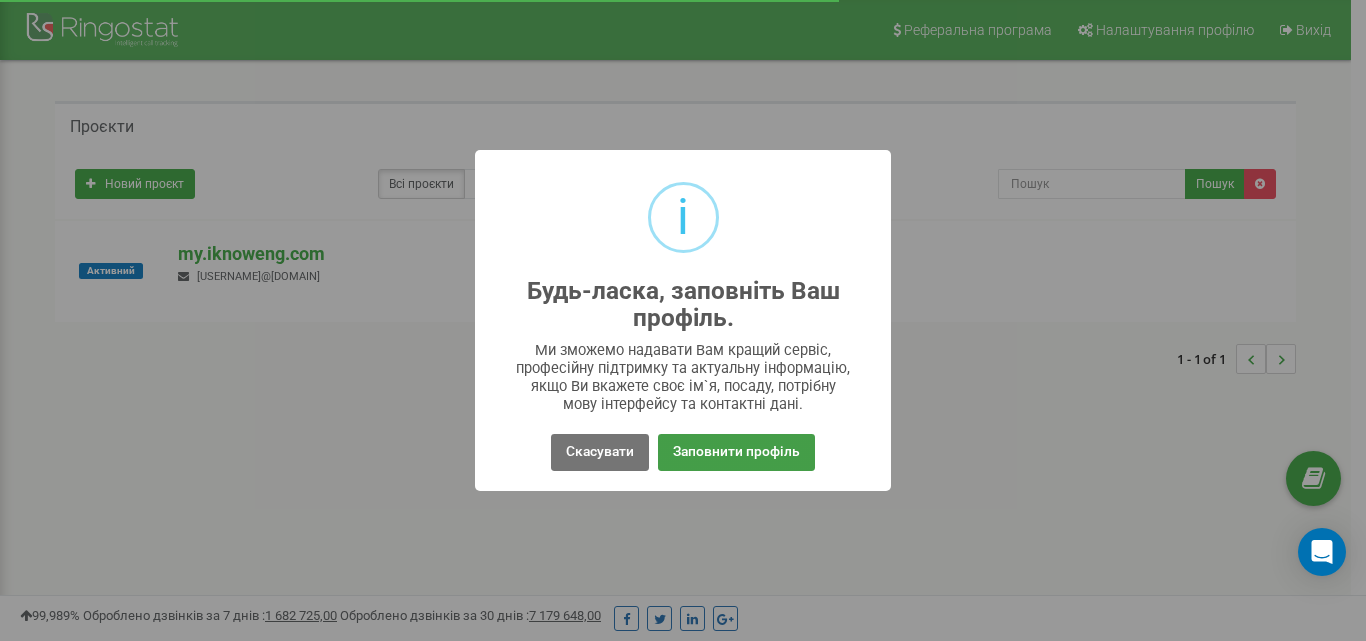 click on "Заповнити профіль" at bounding box center (736, 452) 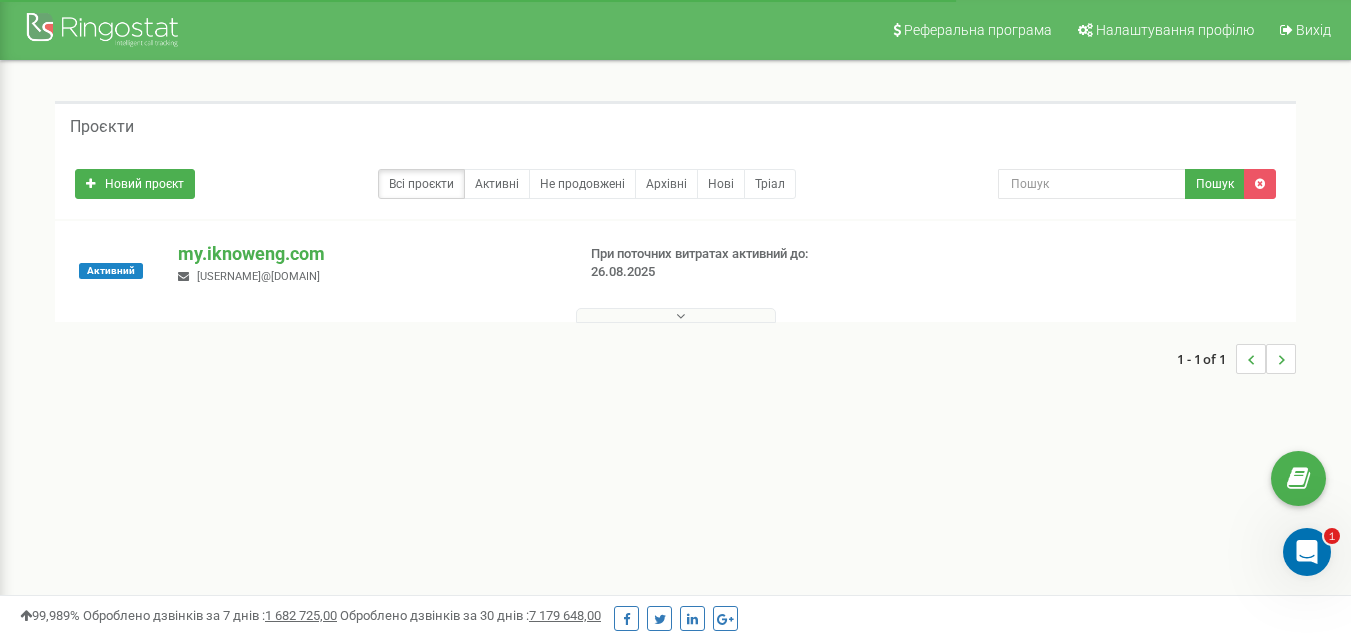 scroll, scrollTop: 0, scrollLeft: 0, axis: both 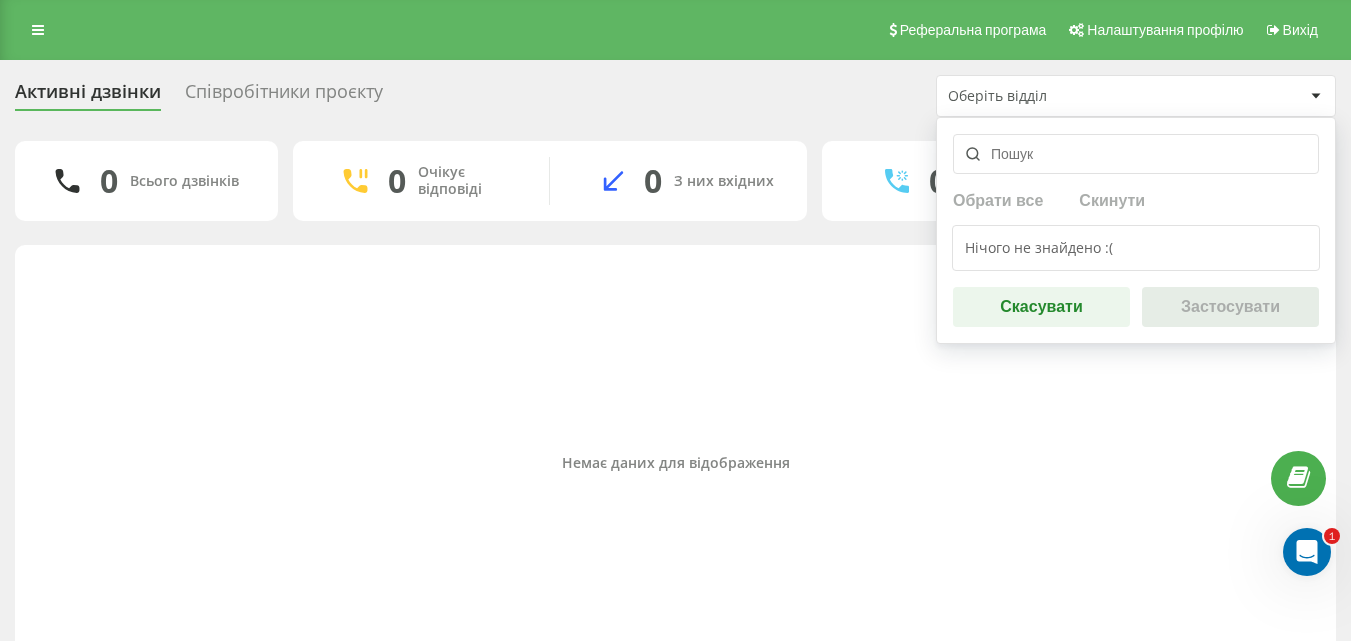 click at bounding box center [1136, 154] 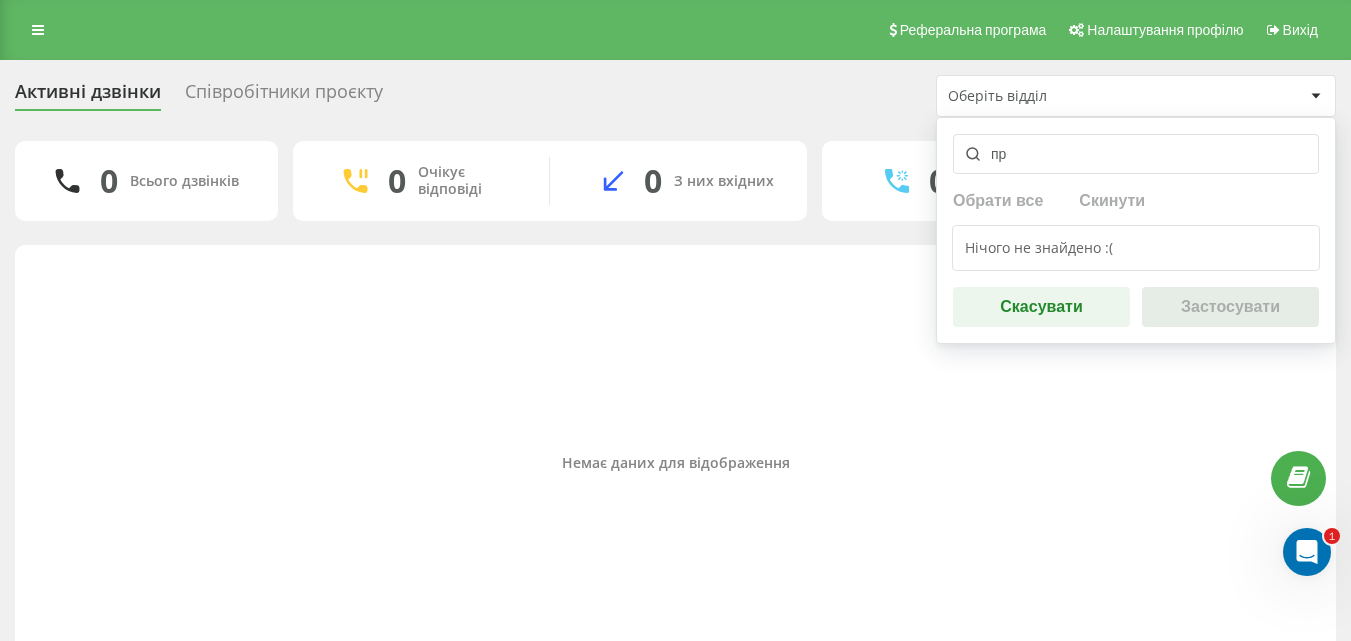 type on "п" 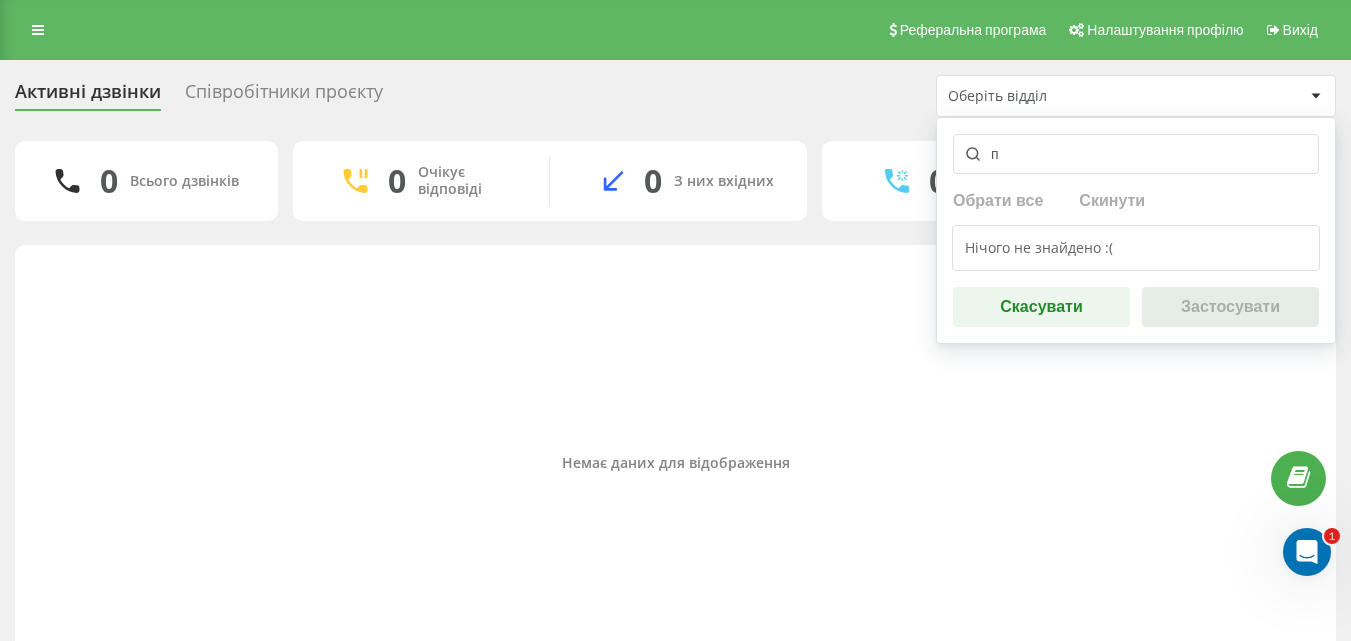 type 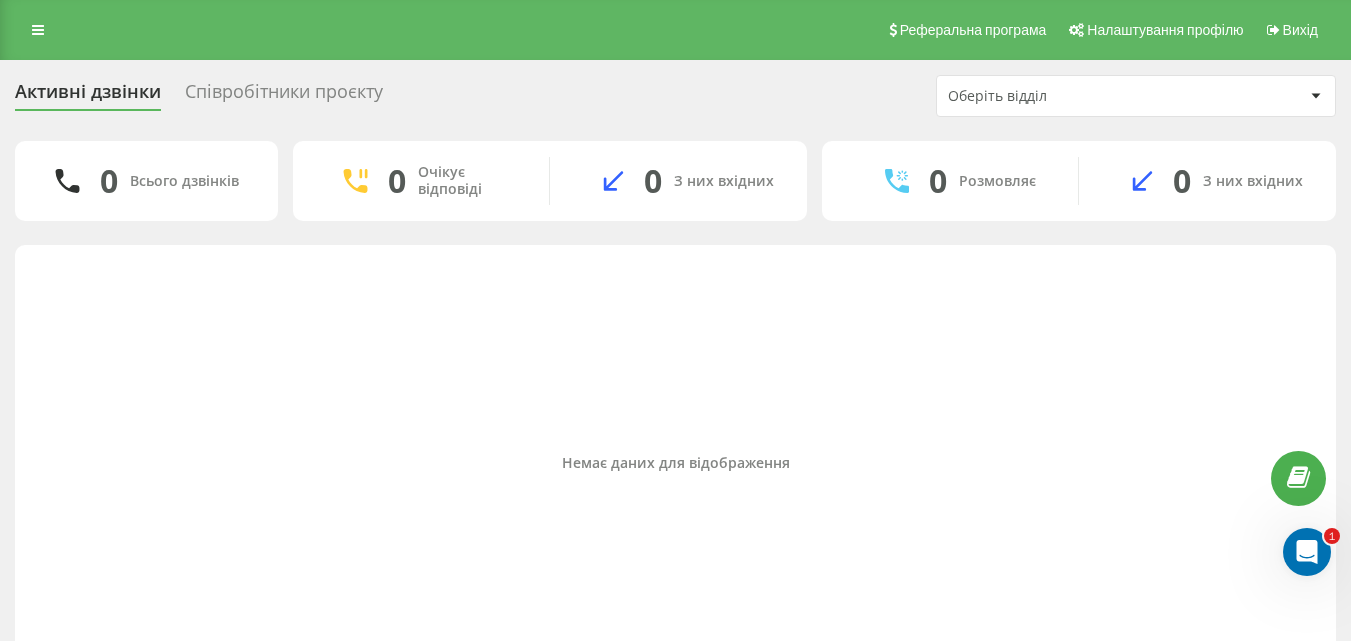 click on "Немає даних для відображення" at bounding box center (675, 463) 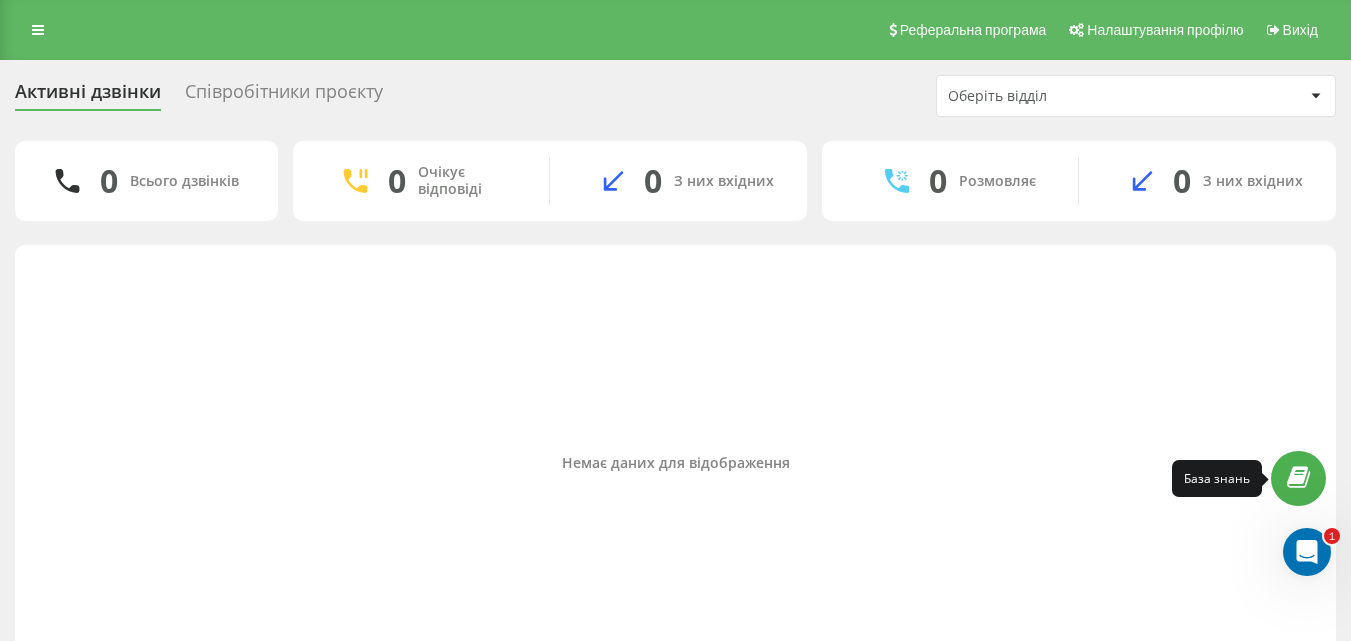 click at bounding box center (1298, 478) 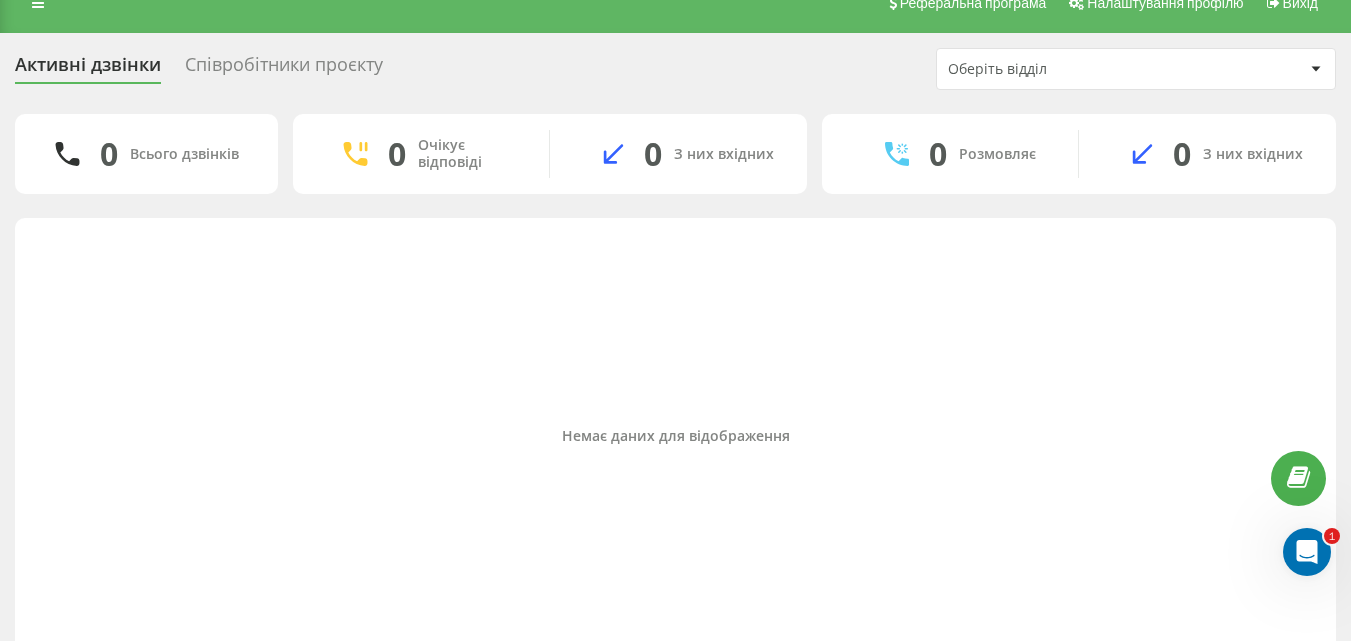 scroll, scrollTop: 0, scrollLeft: 0, axis: both 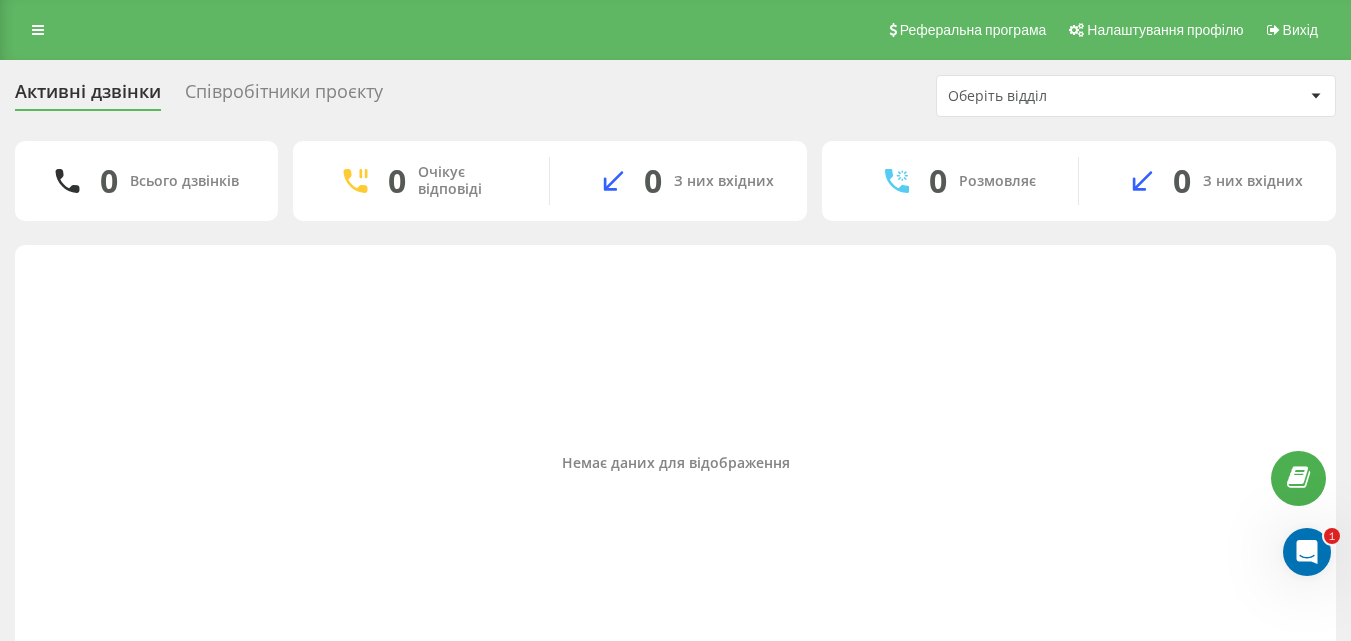 click on "0   Всього дзвінків" at bounding box center (146, 181) 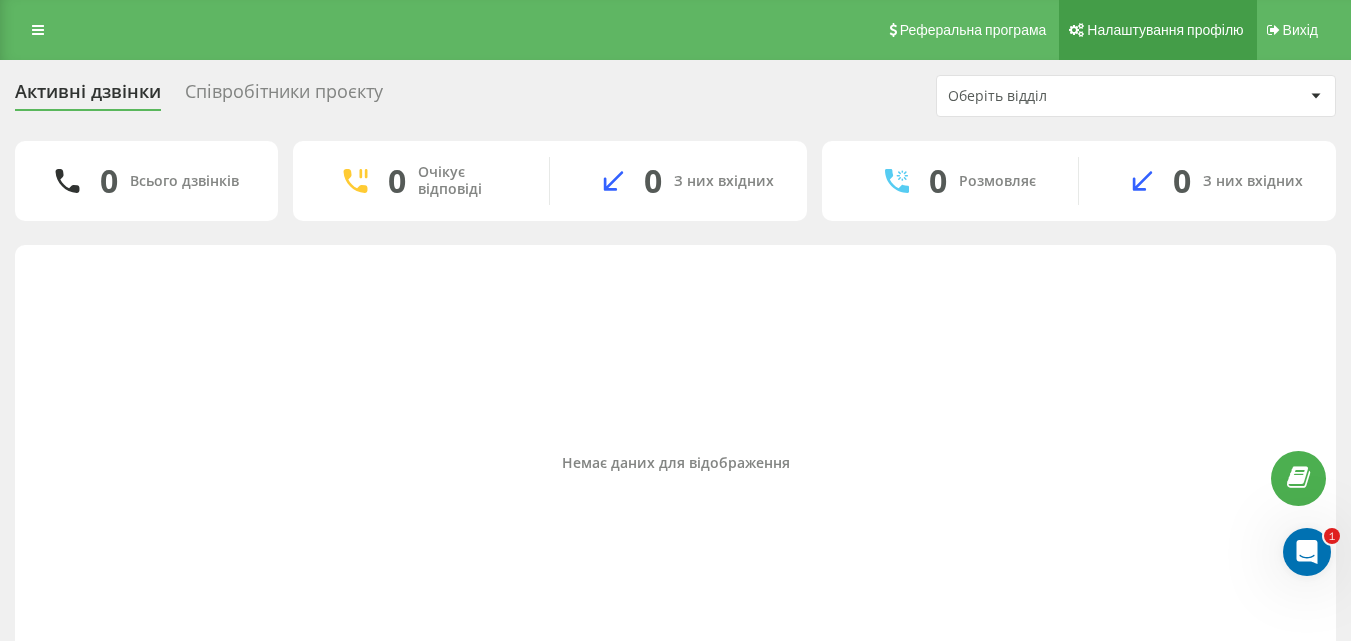 click on "Налаштування профілю" at bounding box center [1165, 30] 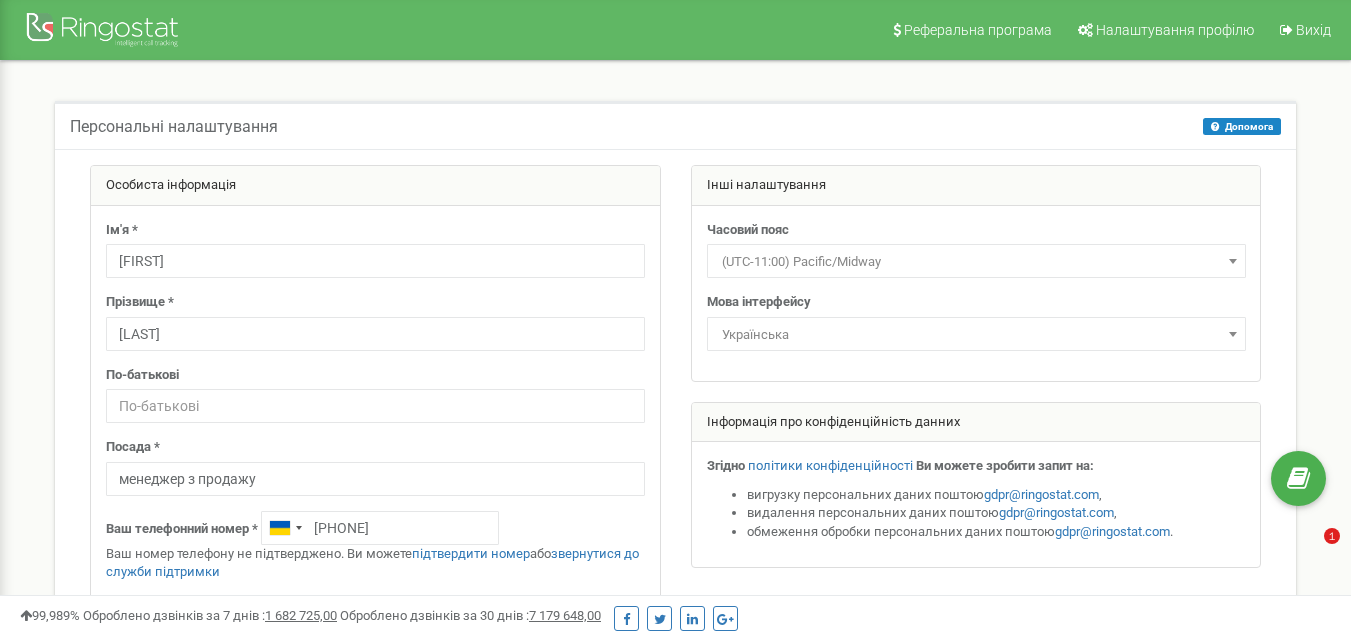 scroll, scrollTop: 300, scrollLeft: 0, axis: vertical 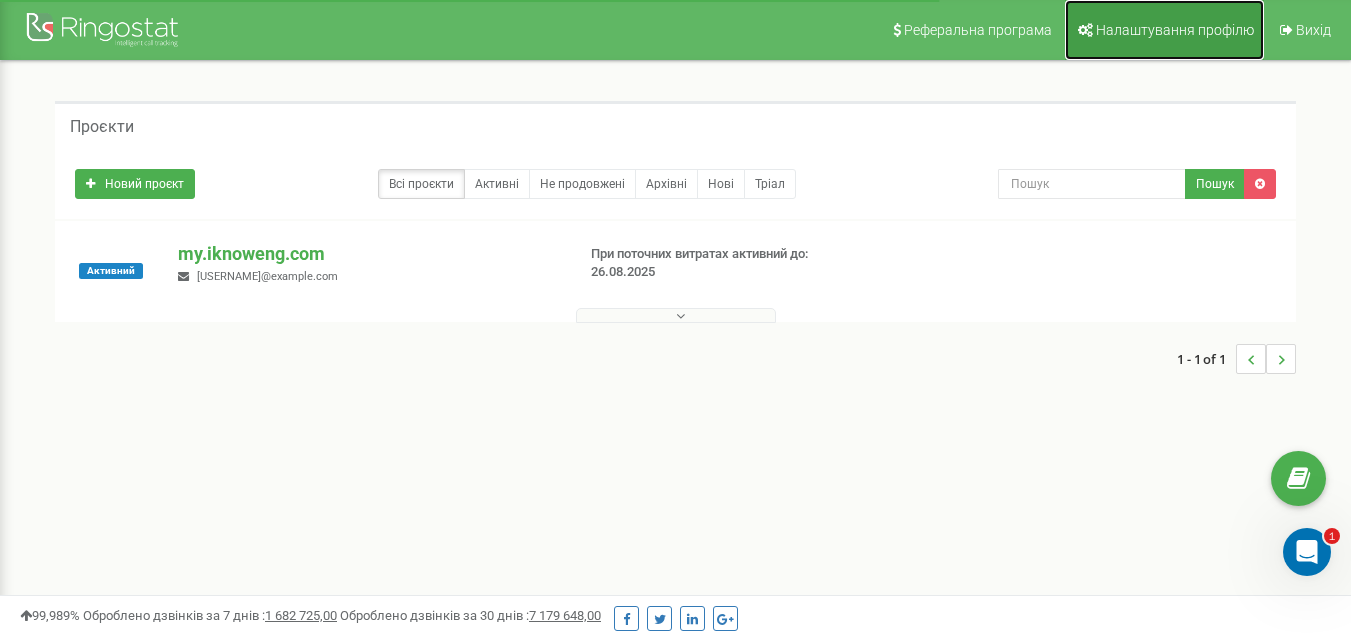 click on "Налаштування профілю" at bounding box center [1175, 30] 